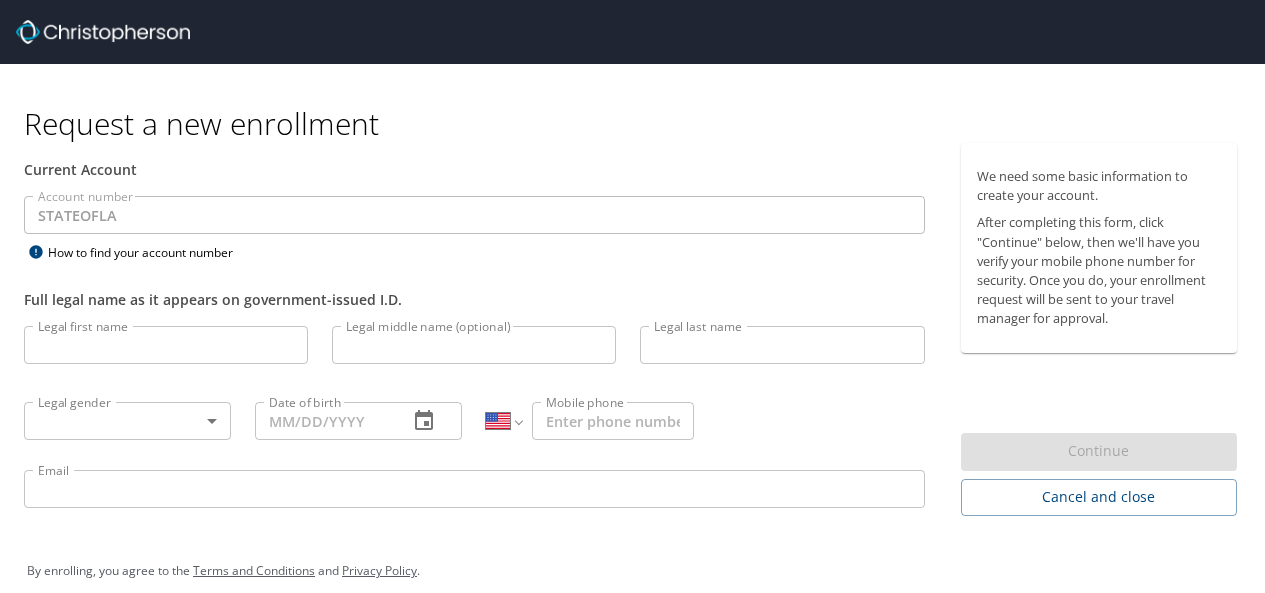 select on "US" 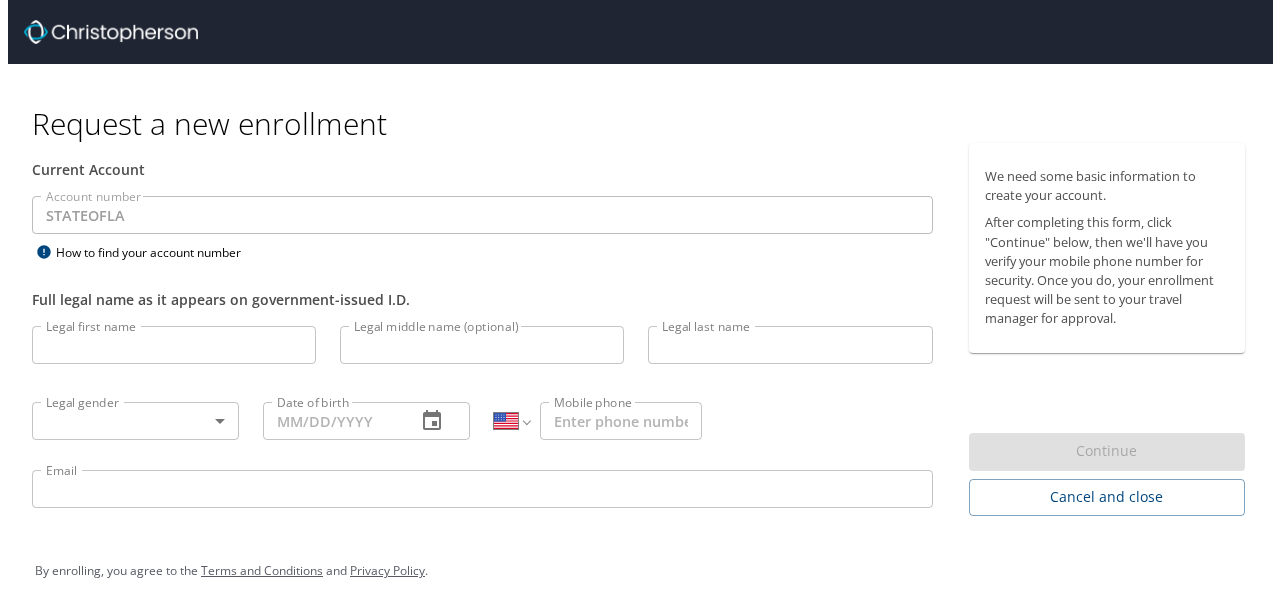 scroll, scrollTop: 0, scrollLeft: 0, axis: both 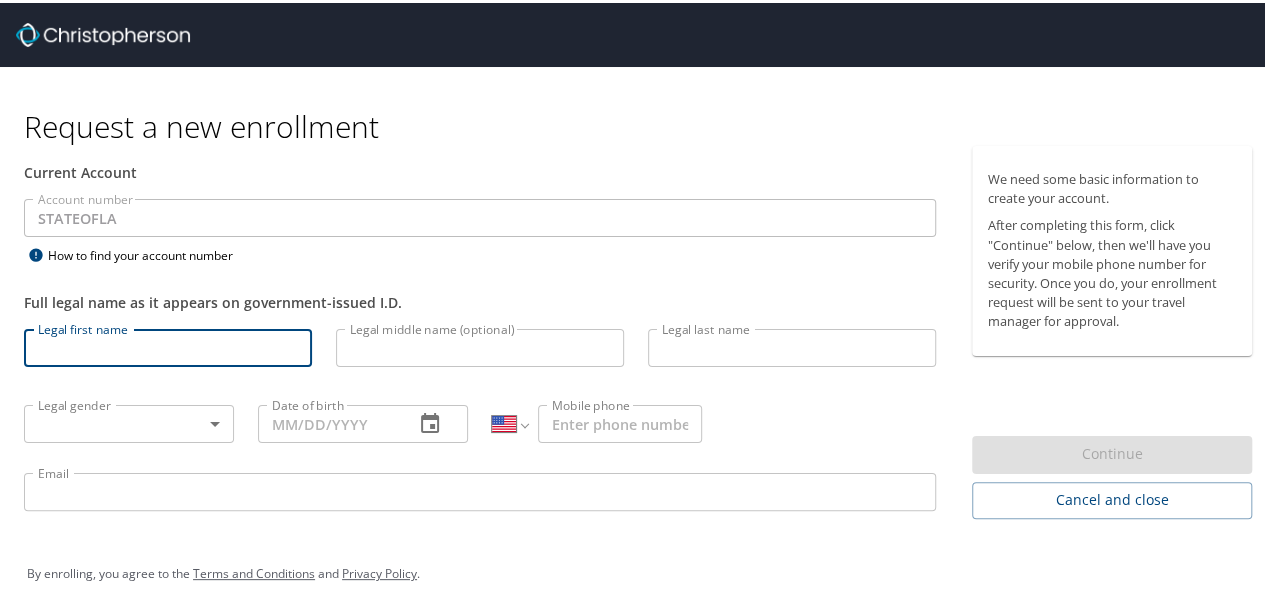 click on "Legal first name" at bounding box center (168, 345) 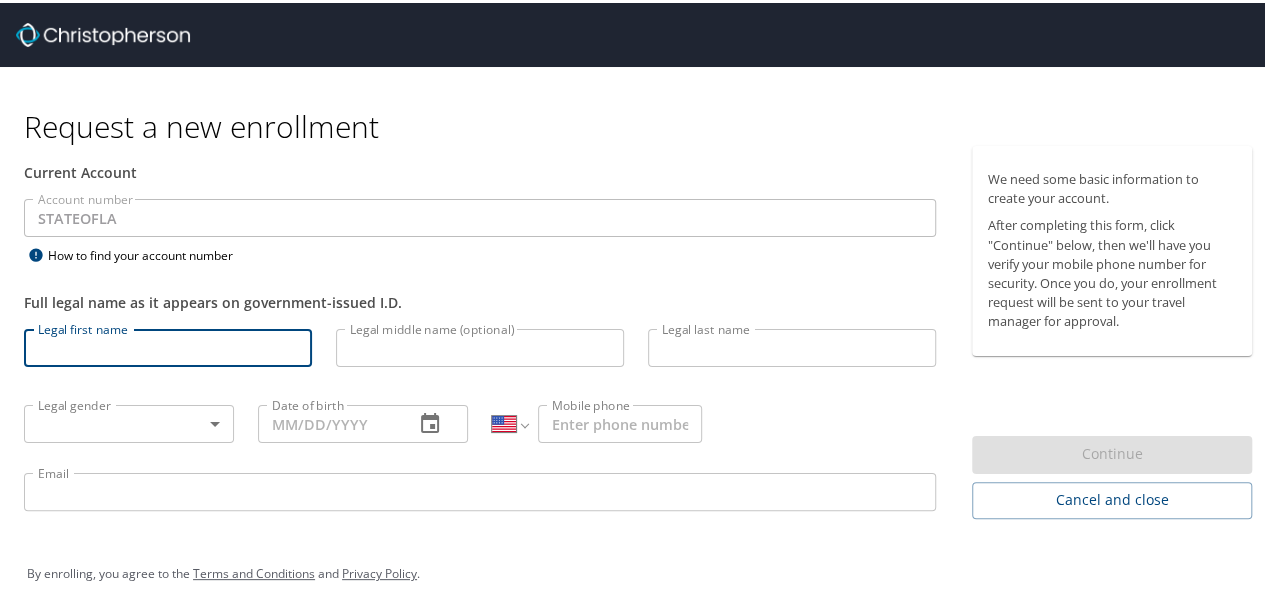 type on "[PERSON_NAME]" 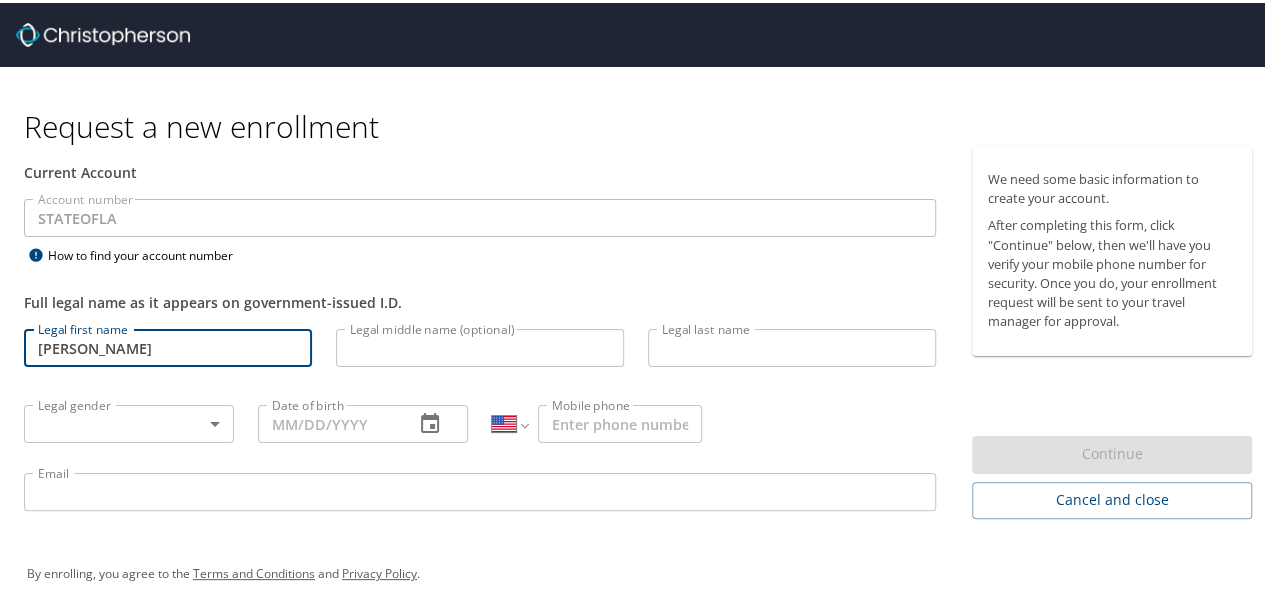 type on "Graphia" 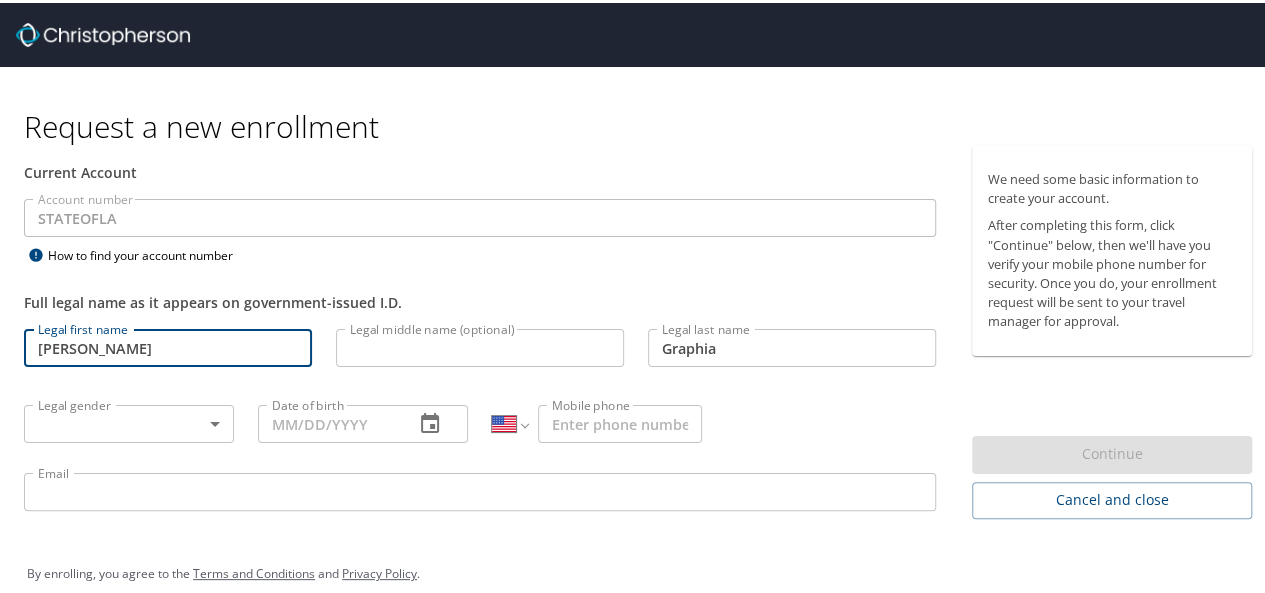 type on "[PHONE_NUMBER]" 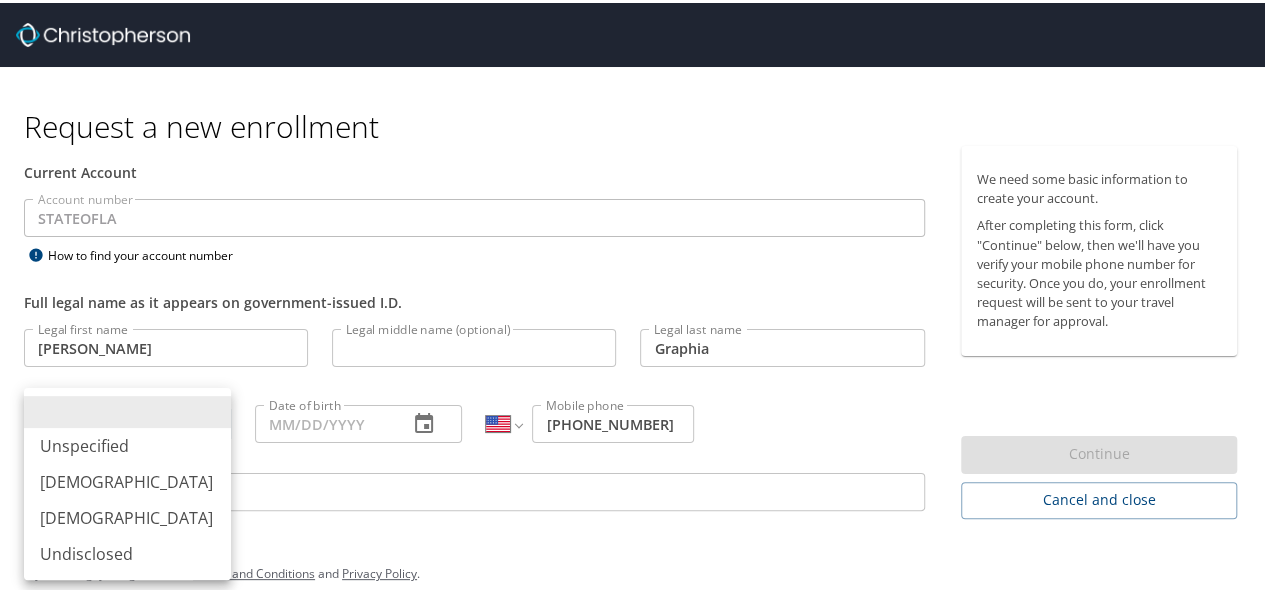 click on "Request a new enrollment Current Account Account number STATEOFLA Account number  How to find your account number Full legal name as it appears on government-issued I.D. Legal first name [PERSON_NAME] Legal first name Legal middle name (optional) Legal middle name (optional) Legal last name [PERSON_NAME] Legal last name Legal gender ​ Legal gender Date of birth Date of birth International [GEOGRAPHIC_DATA] [DEMOGRAPHIC_DATA] [GEOGRAPHIC_DATA] [GEOGRAPHIC_DATA] [US_STATE] [GEOGRAPHIC_DATA] [GEOGRAPHIC_DATA] [GEOGRAPHIC_DATA] [GEOGRAPHIC_DATA] [GEOGRAPHIC_DATA] [GEOGRAPHIC_DATA] [GEOGRAPHIC_DATA] [DATE][GEOGRAPHIC_DATA] [GEOGRAPHIC_DATA] [GEOGRAPHIC_DATA] [GEOGRAPHIC_DATA] [GEOGRAPHIC_DATA] [GEOGRAPHIC_DATA] [GEOGRAPHIC_DATA] [GEOGRAPHIC_DATA] [GEOGRAPHIC_DATA] [GEOGRAPHIC_DATA] [GEOGRAPHIC_DATA] [GEOGRAPHIC_DATA] [GEOGRAPHIC_DATA] [GEOGRAPHIC_DATA] [GEOGRAPHIC_DATA] [GEOGRAPHIC_DATA], [GEOGRAPHIC_DATA] [GEOGRAPHIC_DATA] [GEOGRAPHIC_DATA] [GEOGRAPHIC_DATA] [GEOGRAPHIC_DATA] [GEOGRAPHIC_DATA] [GEOGRAPHIC_DATA] [GEOGRAPHIC_DATA] [GEOGRAPHIC_DATA] [GEOGRAPHIC_DATA] [GEOGRAPHIC_DATA] [GEOGRAPHIC_DATA] [GEOGRAPHIC_DATA] [GEOGRAPHIC_DATA] [GEOGRAPHIC_DATA] [GEOGRAPHIC_DATA] [GEOGRAPHIC_DATA] [GEOGRAPHIC_DATA] [GEOGRAPHIC_DATA] [GEOGRAPHIC_DATA] [GEOGRAPHIC_DATA] [GEOGRAPHIC_DATA] [GEOGRAPHIC_DATA] [GEOGRAPHIC_DATA] [GEOGRAPHIC_DATA], [GEOGRAPHIC_DATA] [GEOGRAPHIC_DATA] [GEOGRAPHIC_DATA] [GEOGRAPHIC_DATA]" at bounding box center [640, 296] 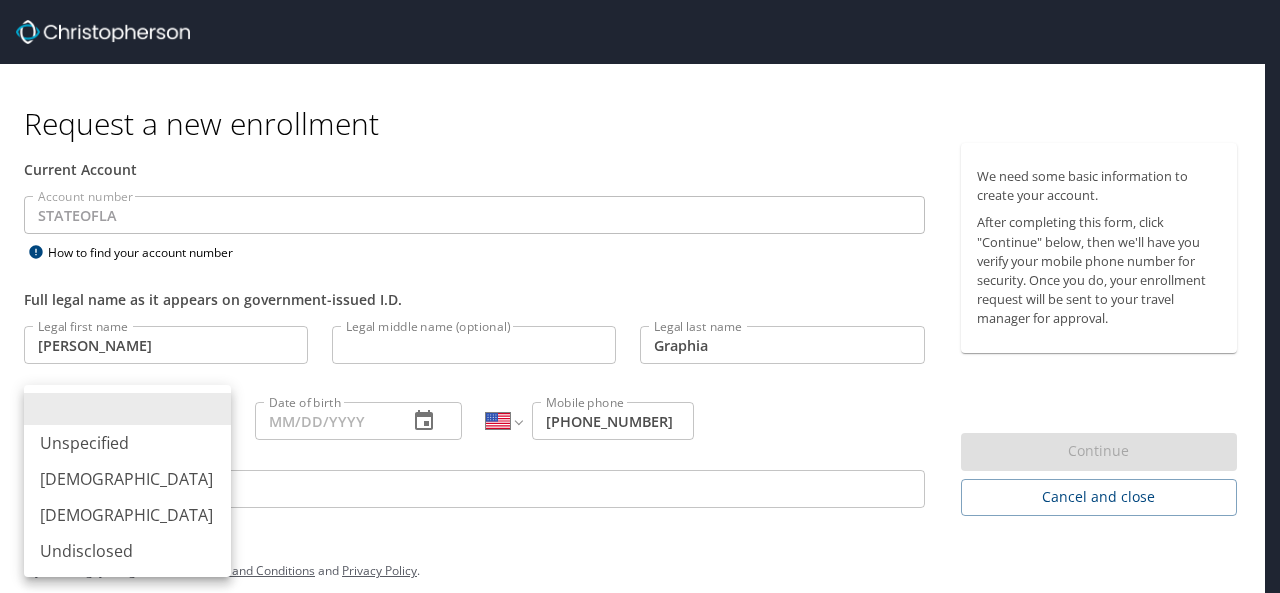 click on "[DEMOGRAPHIC_DATA]" at bounding box center [127, 515] 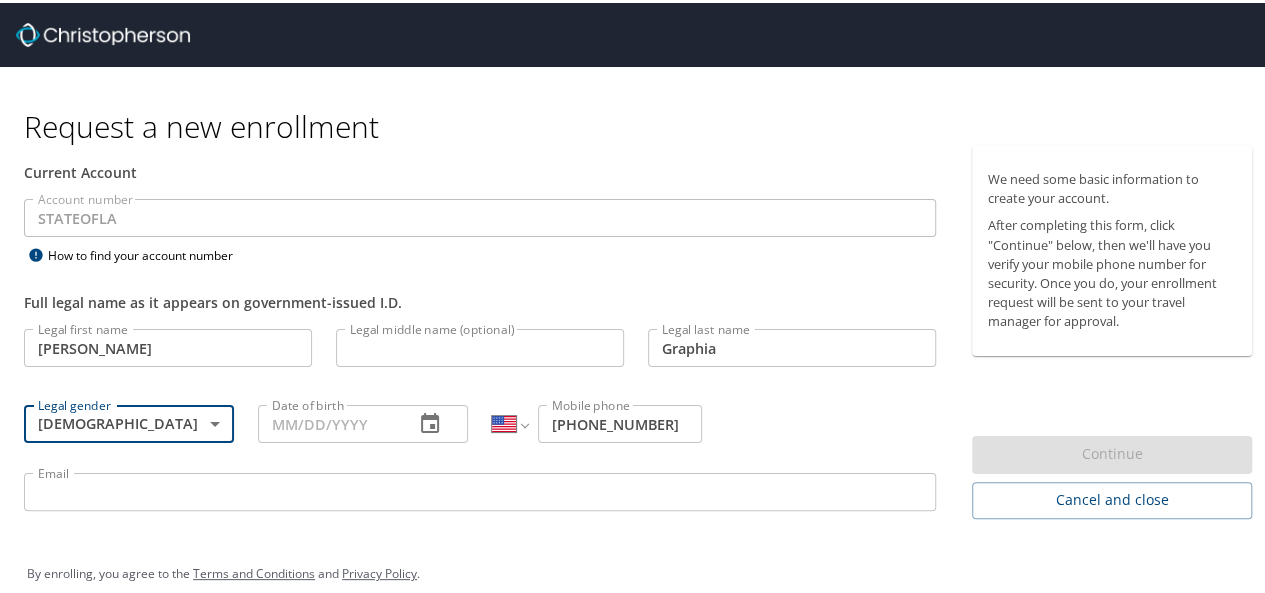 click on "Date of birth" at bounding box center [328, 421] 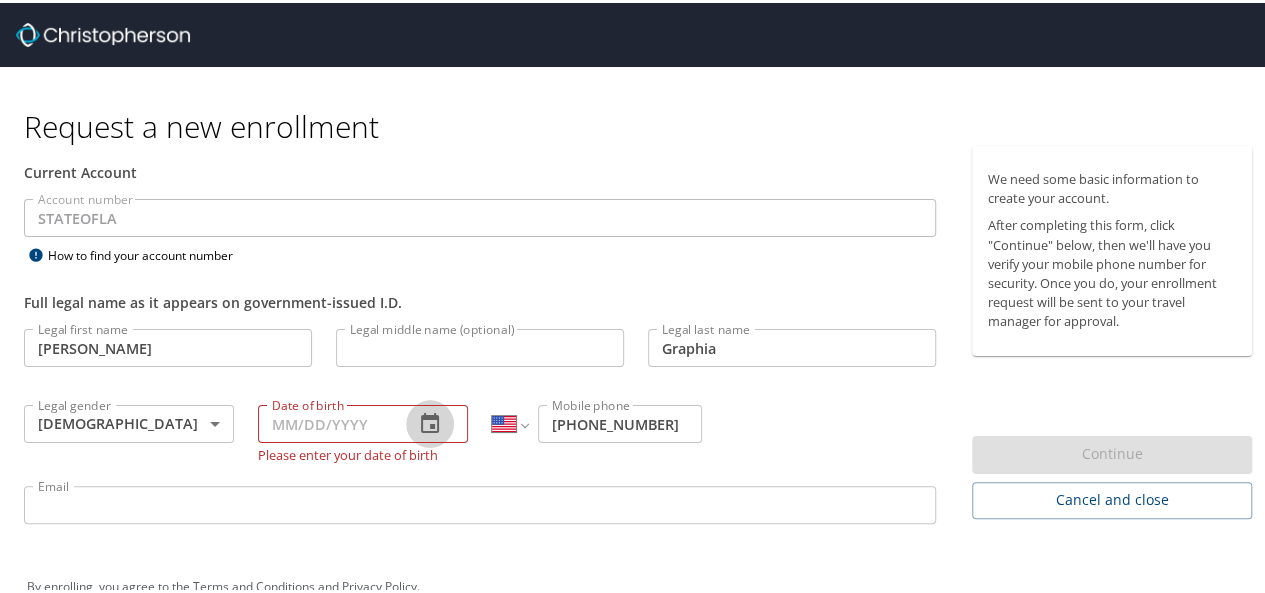 click 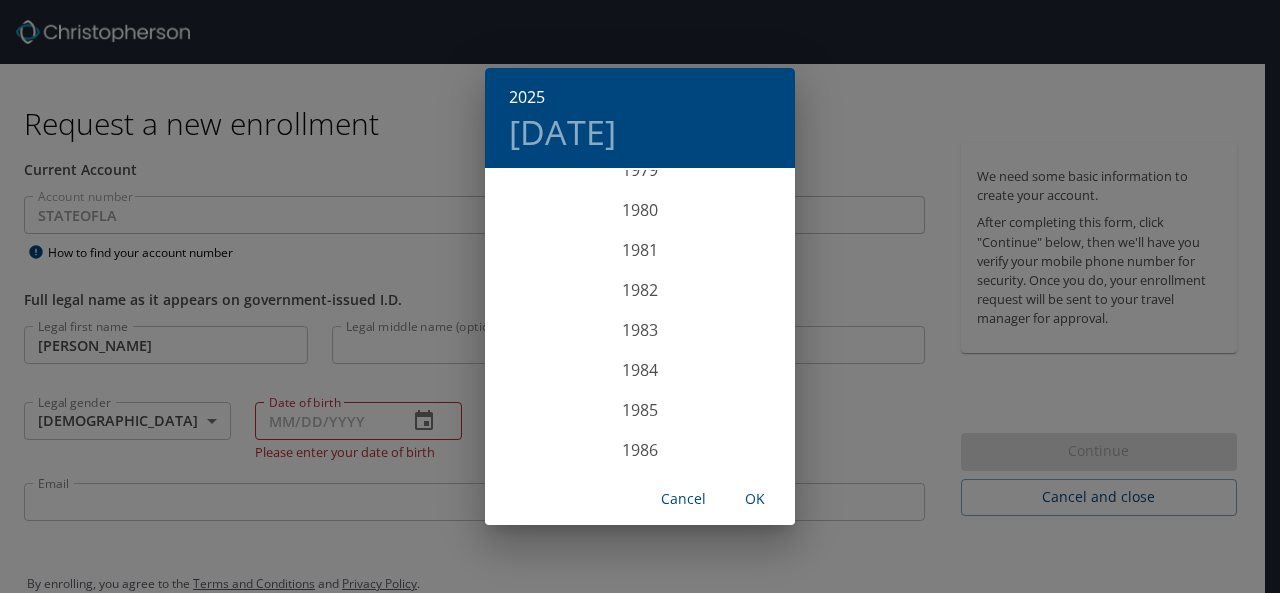 scroll, scrollTop: 3120, scrollLeft: 0, axis: vertical 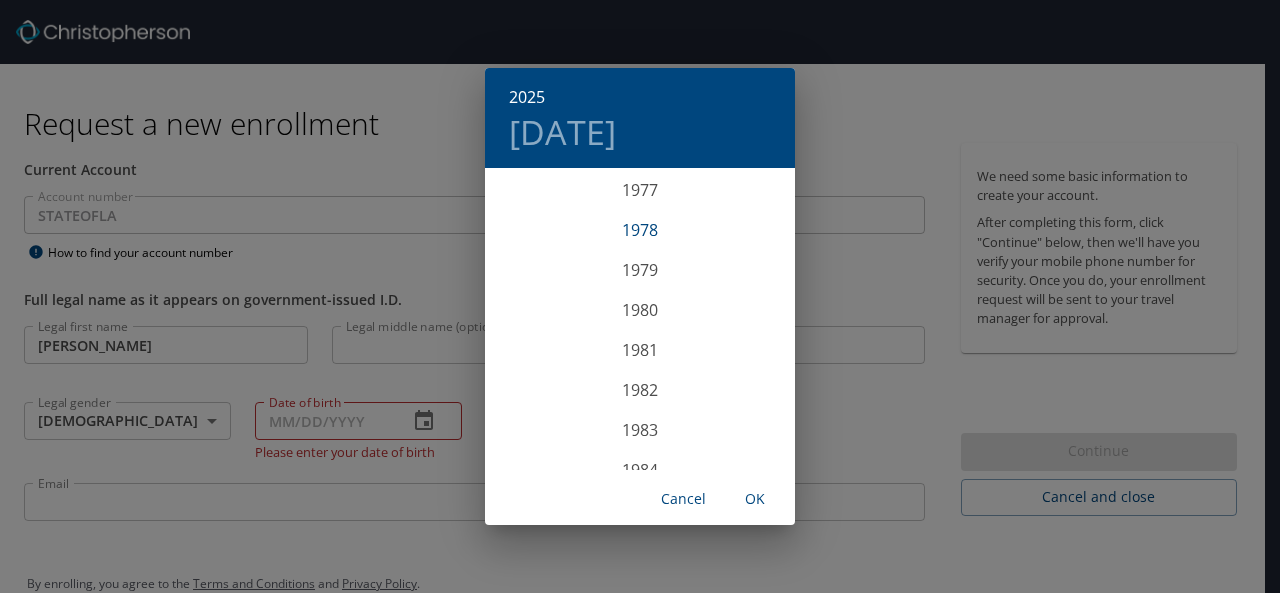click on "1978" at bounding box center [640, 230] 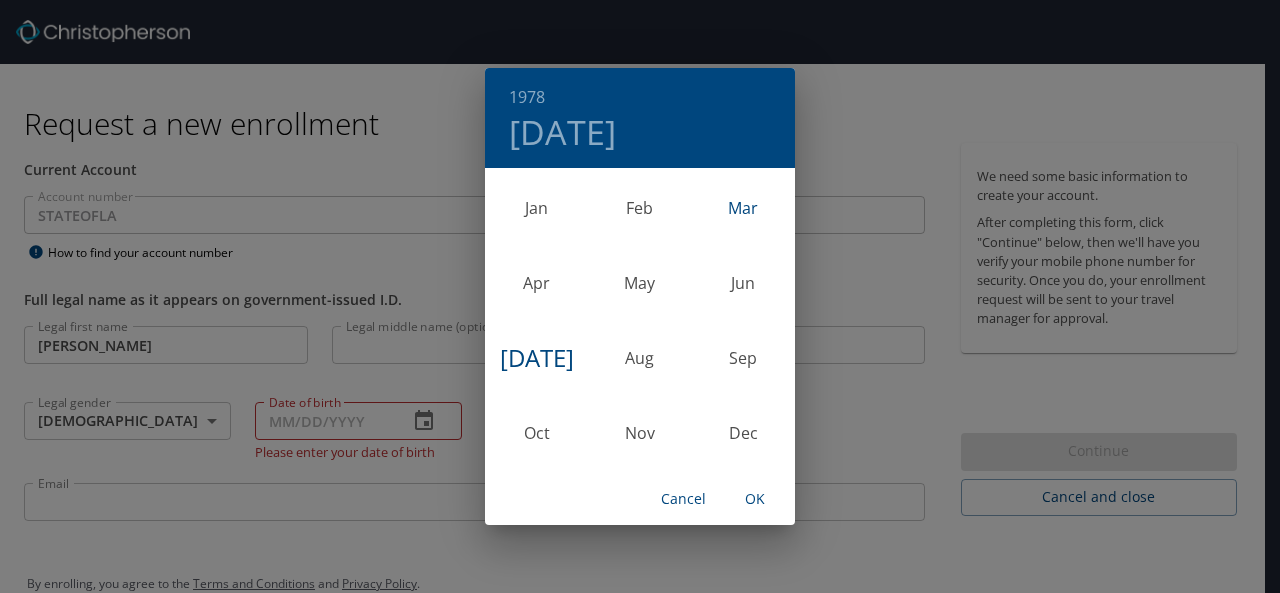 click on "Mar" at bounding box center (743, 207) 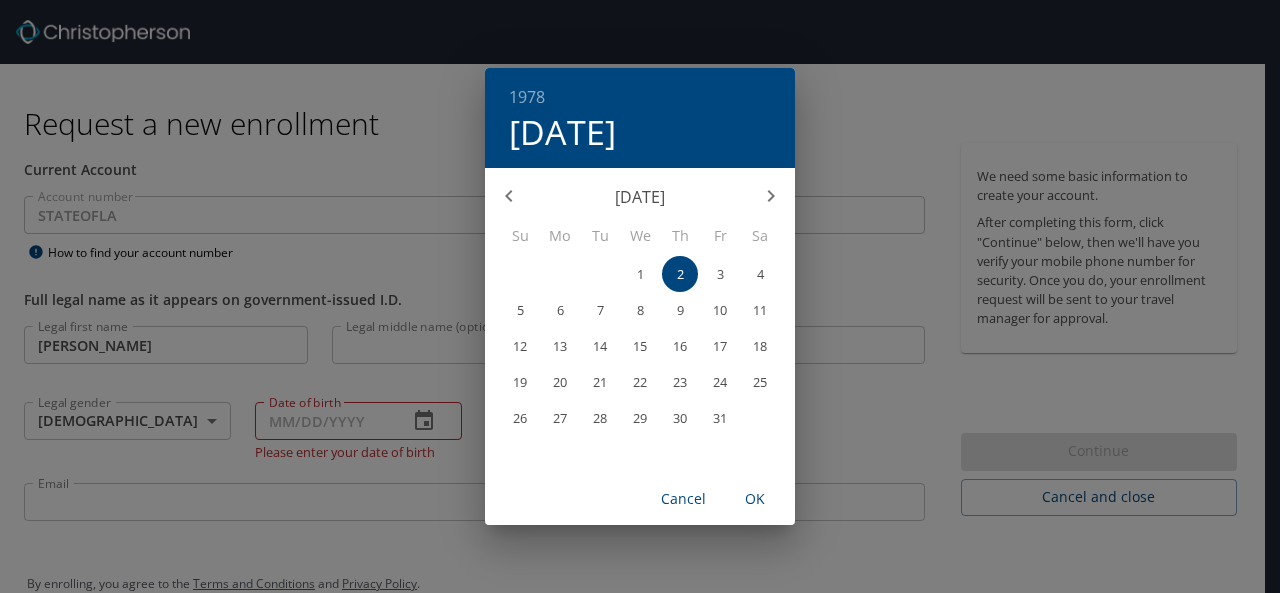 click on "16" at bounding box center (680, 346) 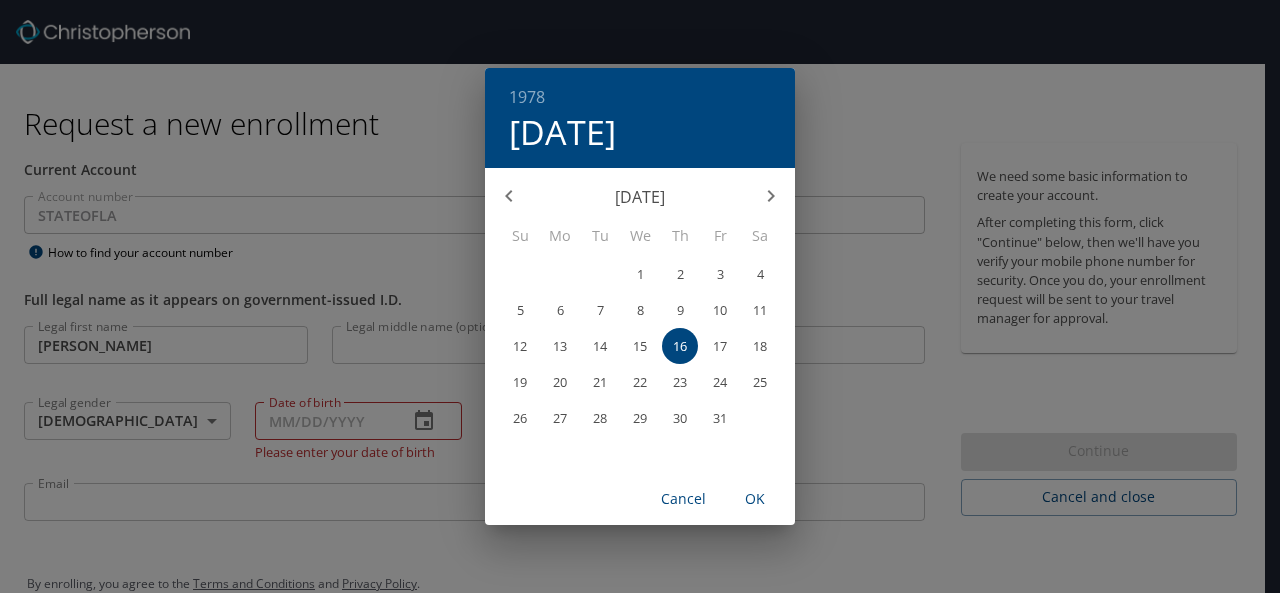 click on "OK" at bounding box center [755, 499] 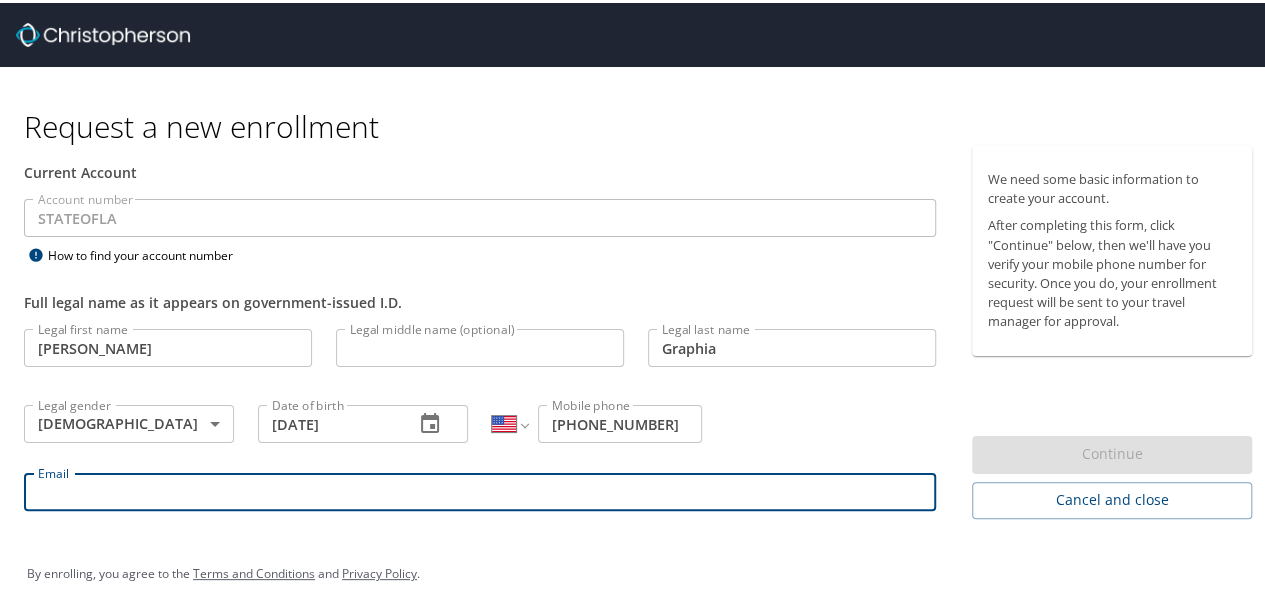 click on "Email" at bounding box center [480, 489] 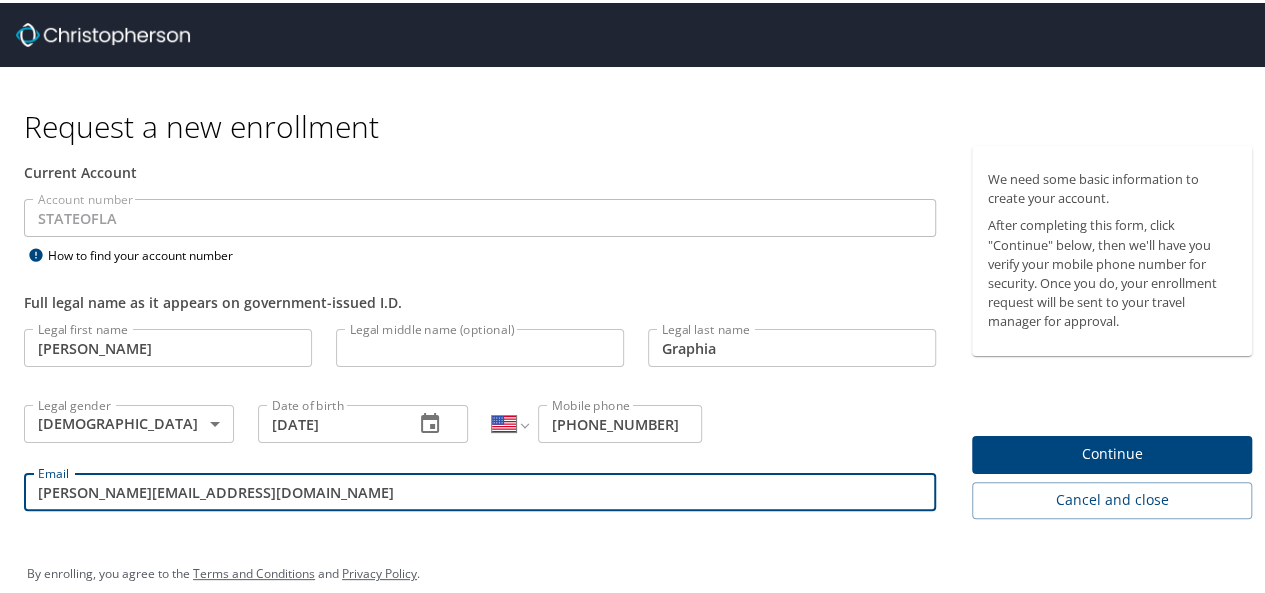 type on "[PERSON_NAME][EMAIL_ADDRESS][DOMAIN_NAME]" 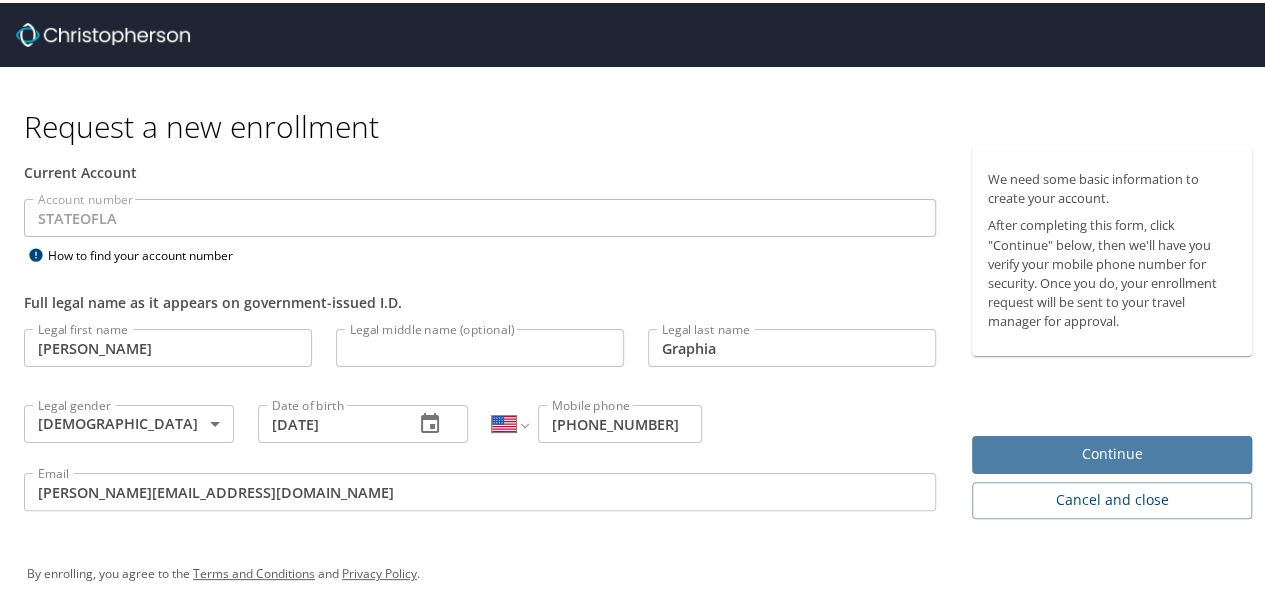 click on "Continue" at bounding box center [1112, 451] 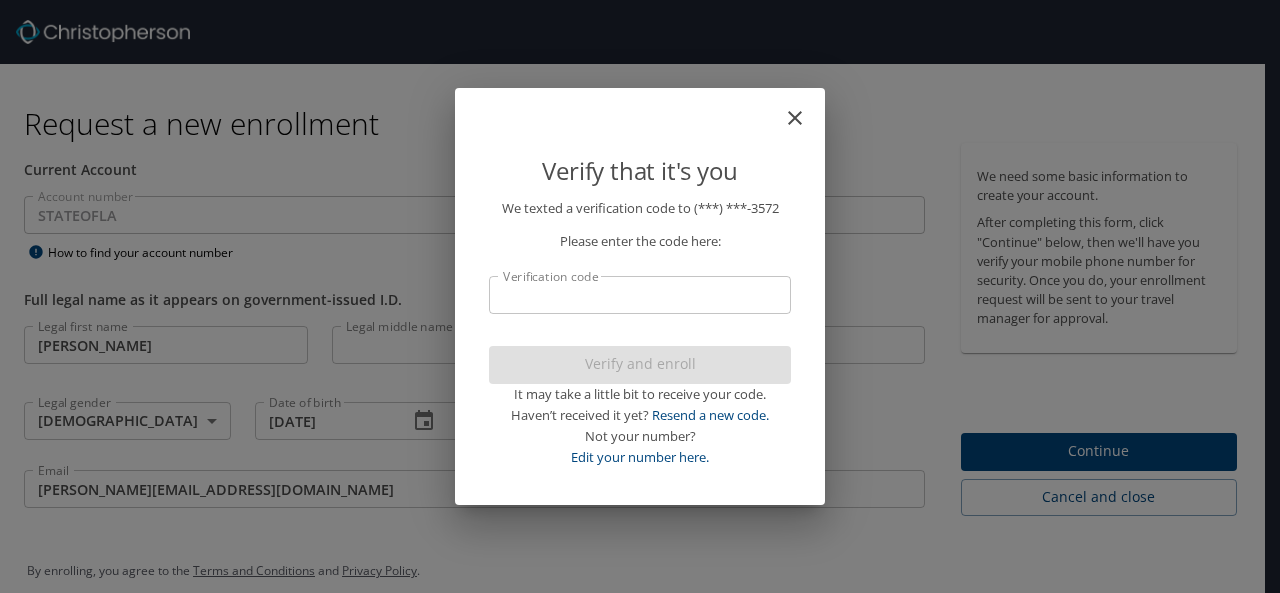 click on "Verification code" at bounding box center [640, 295] 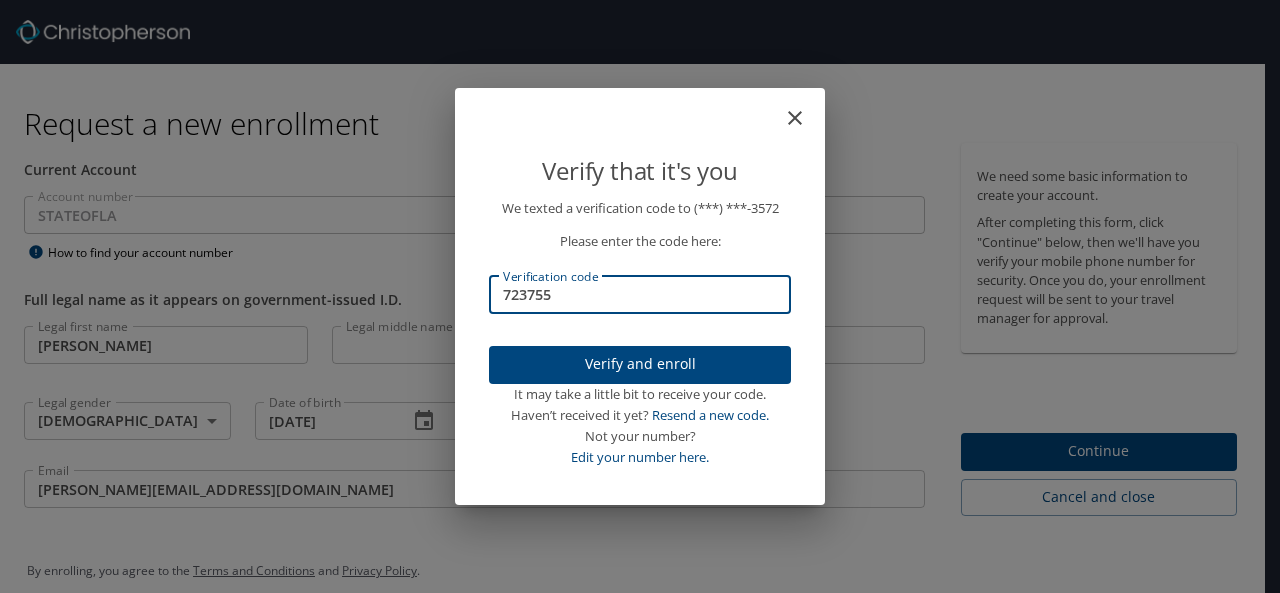 type on "723755" 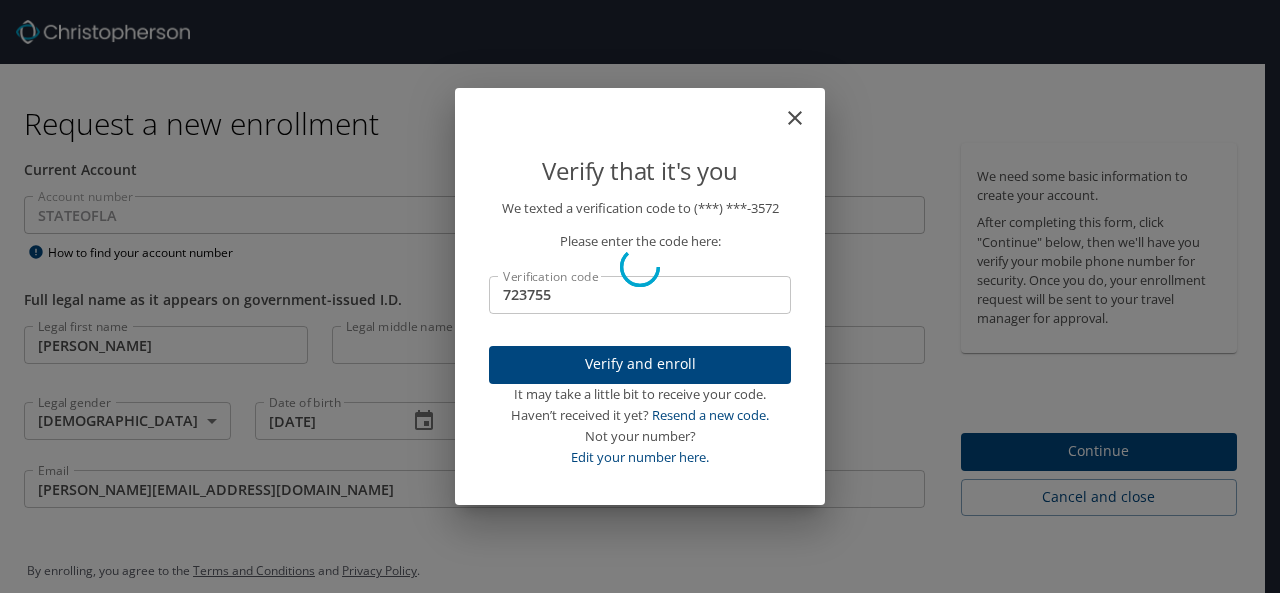 type 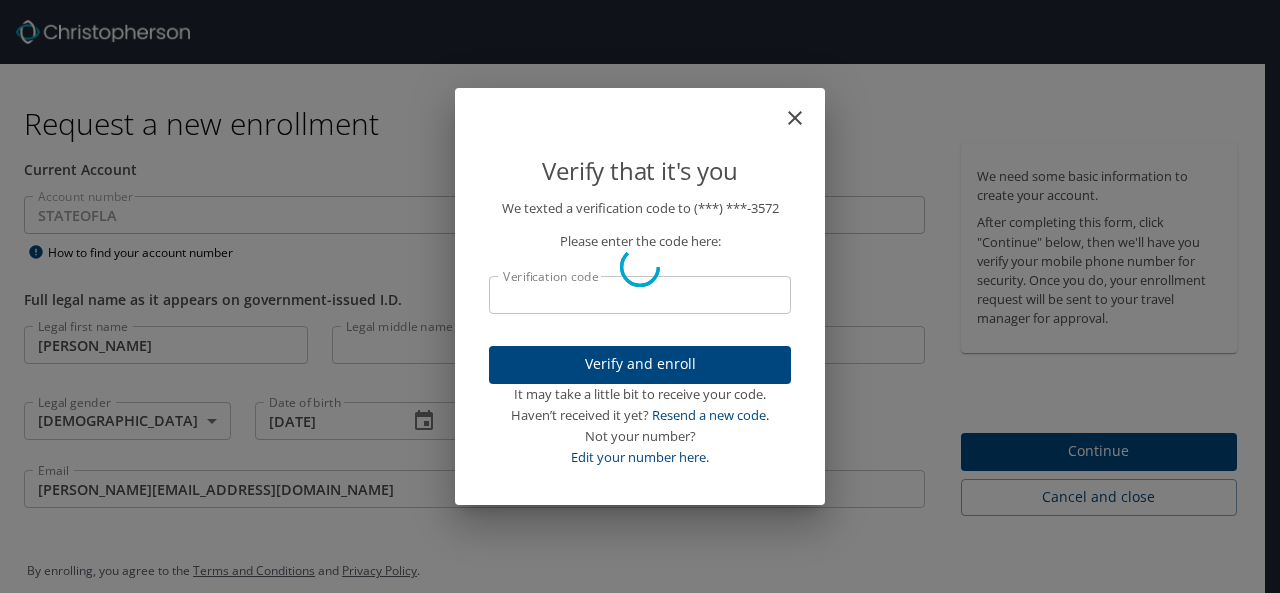 click on "Verify that it's you We texted a verification code to (***) ***- 3572 Please enter the code here: Verification code Verification code Verify and enroll It may take a little bit to receive your code. Haven’t received it yet?   Resend a new code. Not your number? Edit your number here." at bounding box center (640, 296) 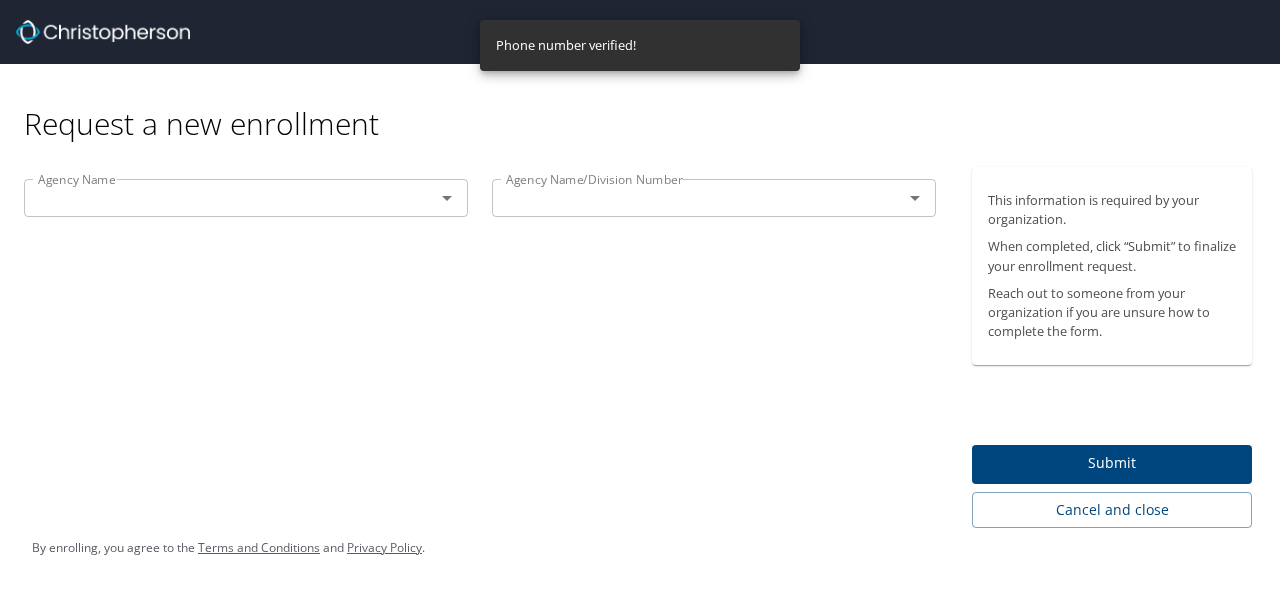click on "Agency Name   Agency Name   Agency Name/Division Number   Agency Name/Division Number" at bounding box center [480, 347] 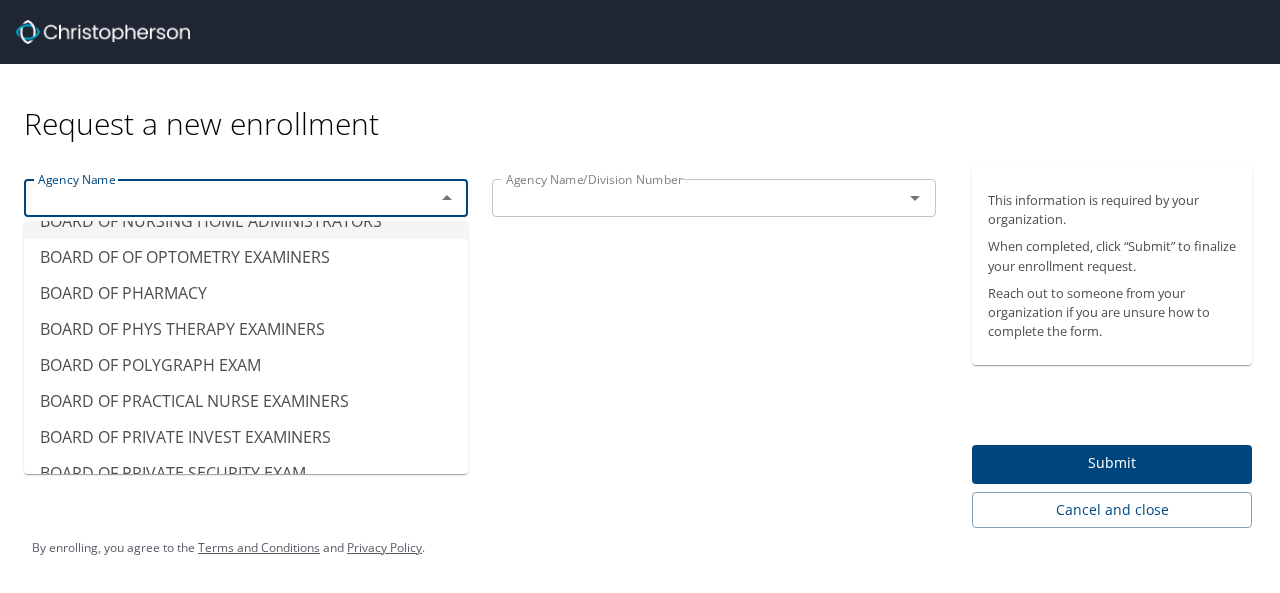 scroll, scrollTop: 1300, scrollLeft: 0, axis: vertical 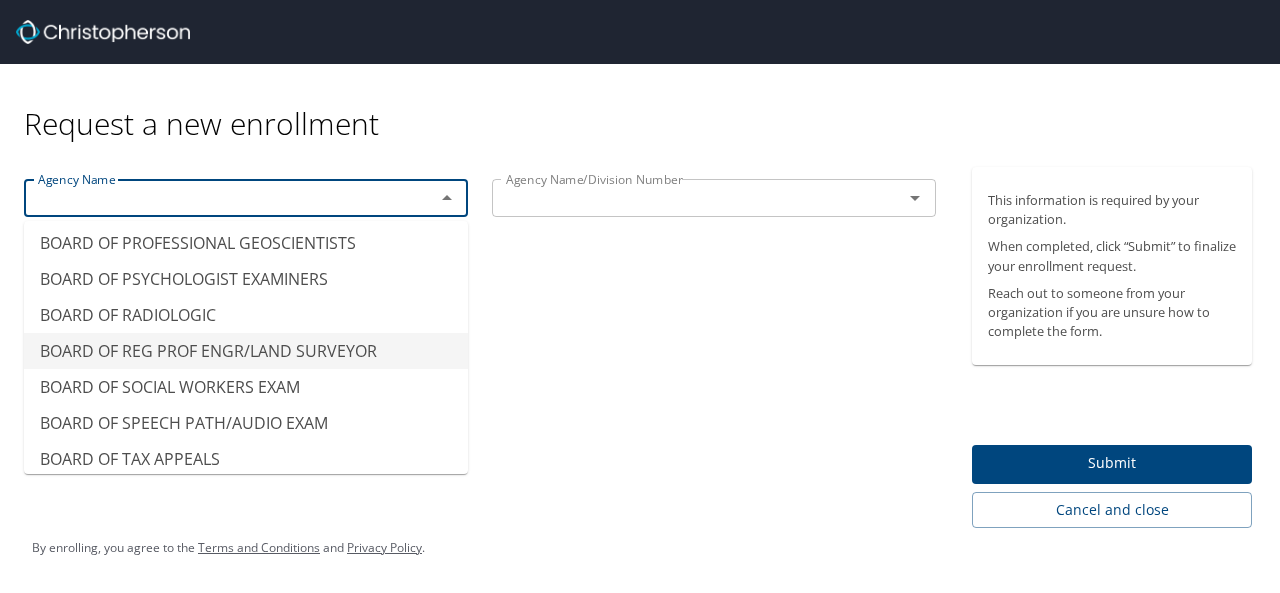 click on "Agency Name   Agency Name   Agency Name/Division Number   Agency Name/Division Number" at bounding box center (480, 347) 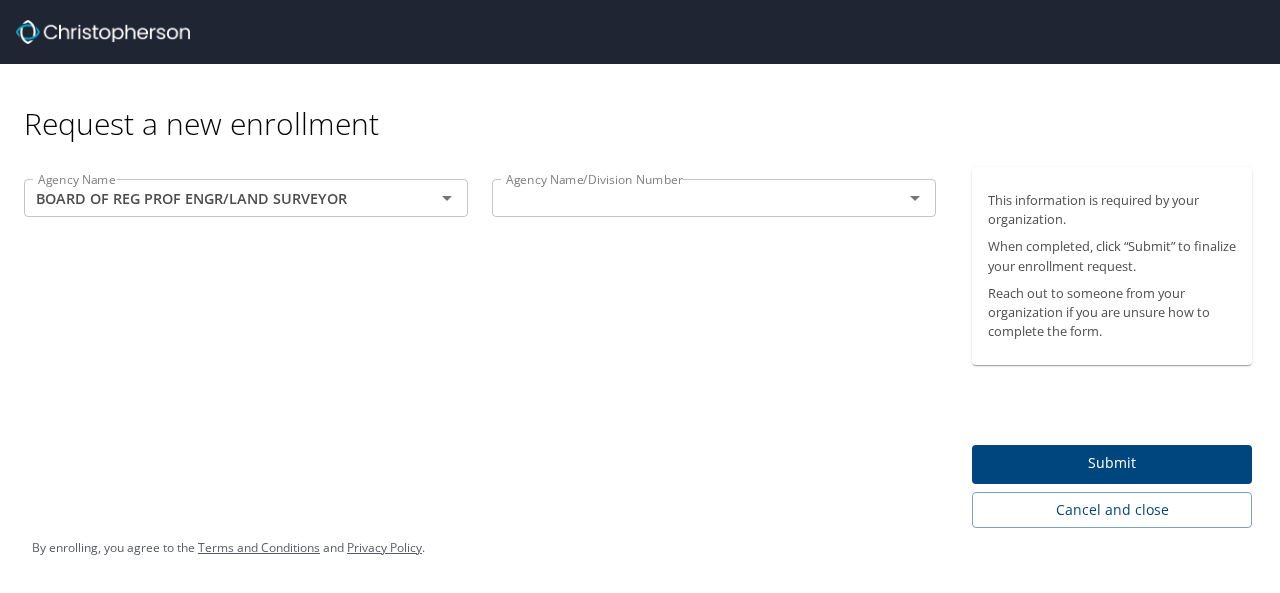 click on "Agency Name   BOARD OF REG PROF ENGR/LAND SURVEYOR Agency Name   Agency Name/Division Number   Agency Name/Division Number" at bounding box center [480, 347] 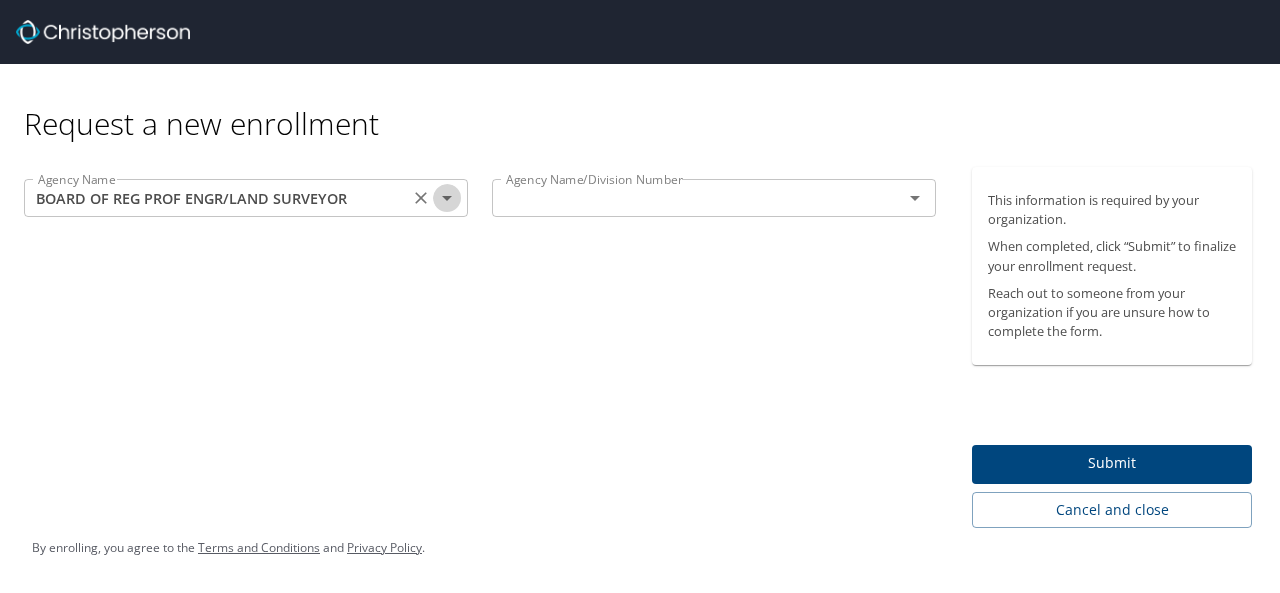 click 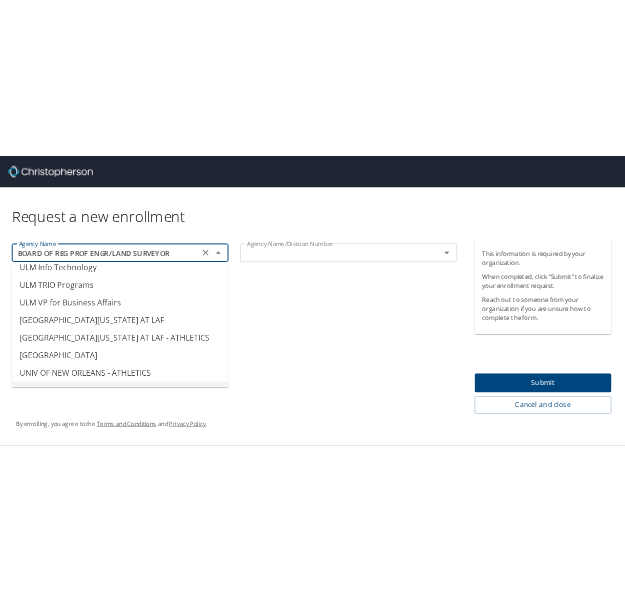 scroll, scrollTop: 19899, scrollLeft: 0, axis: vertical 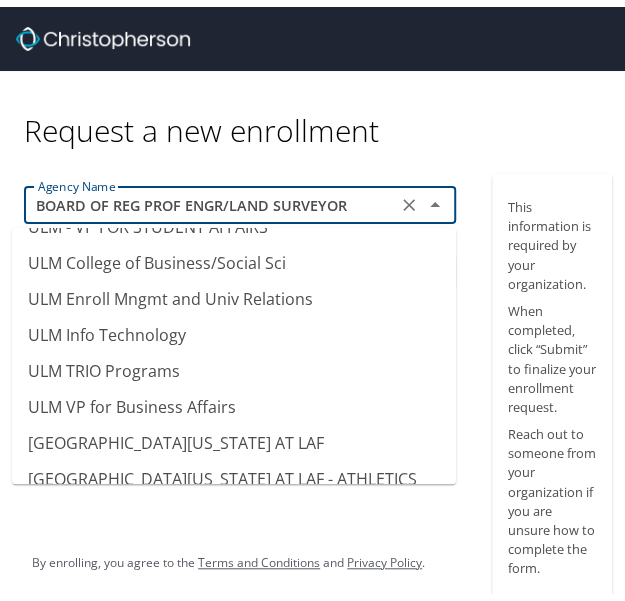 click on "[GEOGRAPHIC_DATA]" at bounding box center (234, 508) 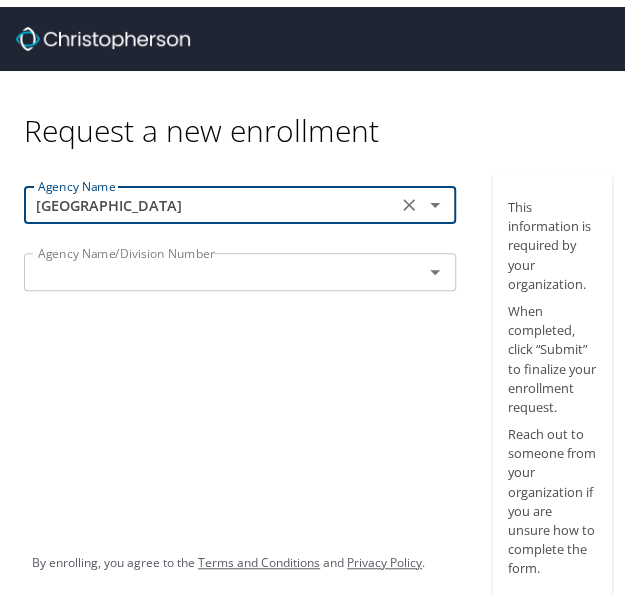 click 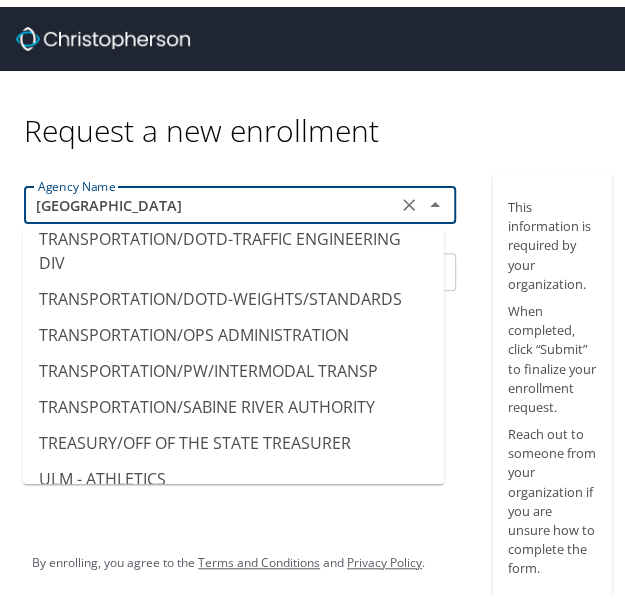 scroll, scrollTop: 19563, scrollLeft: 0, axis: vertical 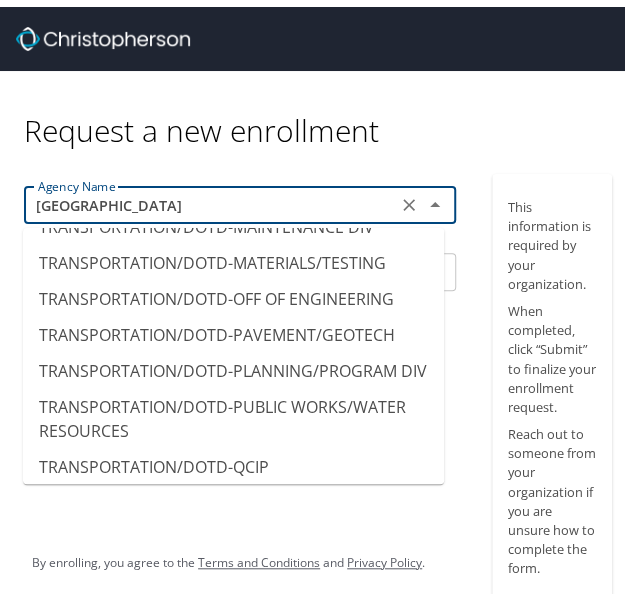 type on "TRANSPORTATION/PW/INTERMODAL TRANSP" 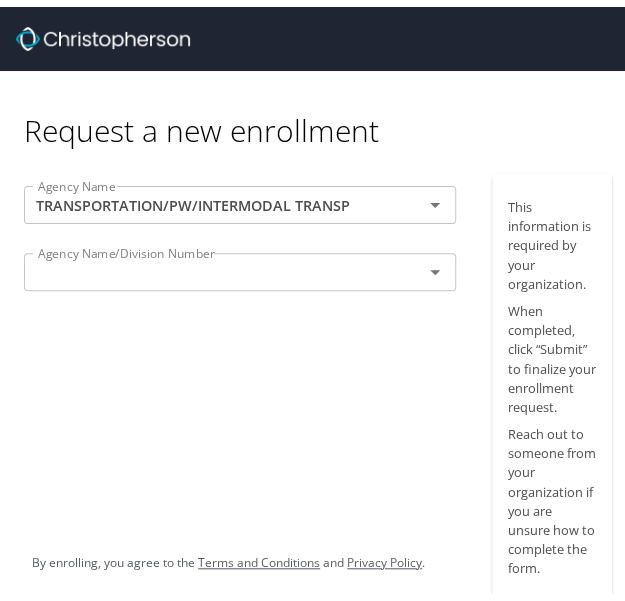 click on "By enrolling, you agree to the   Terms and Conditions   and   Privacy Policy ." at bounding box center [228, 556] 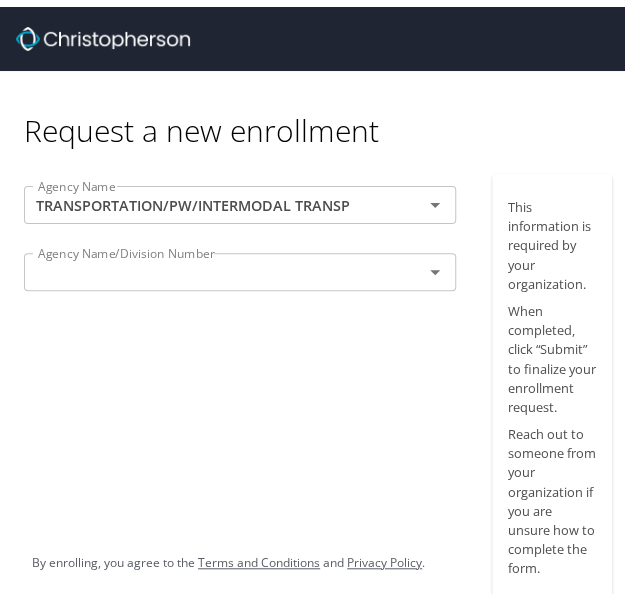 click at bounding box center (210, 265) 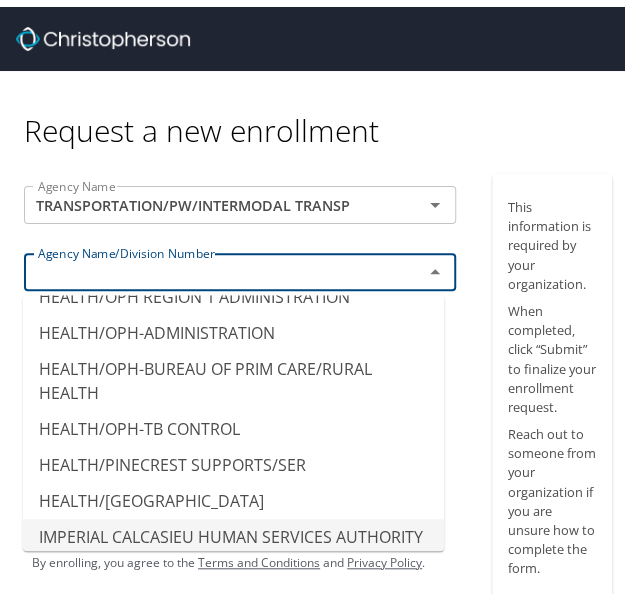 scroll, scrollTop: 7800, scrollLeft: 0, axis: vertical 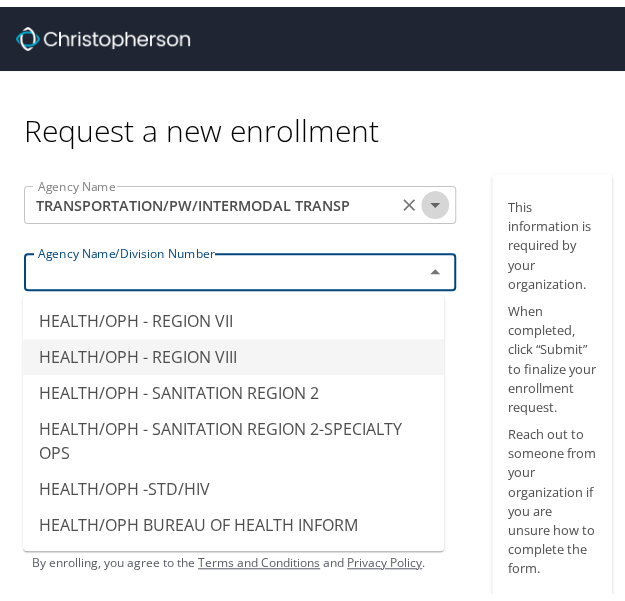 click 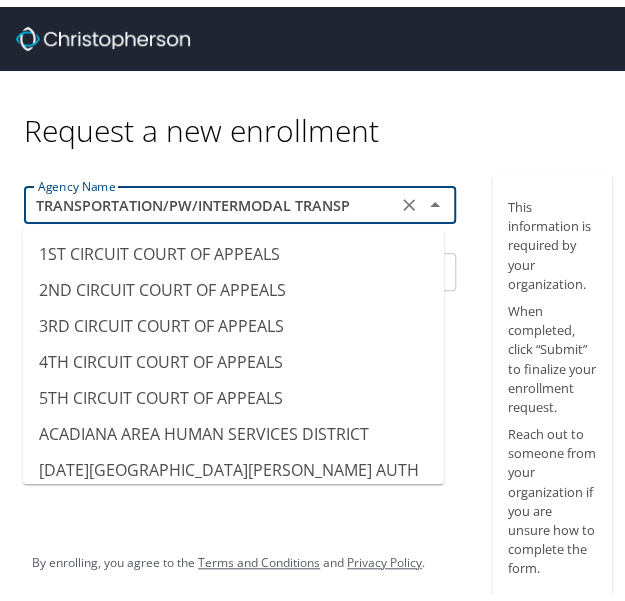 scroll, scrollTop: 19579, scrollLeft: 0, axis: vertical 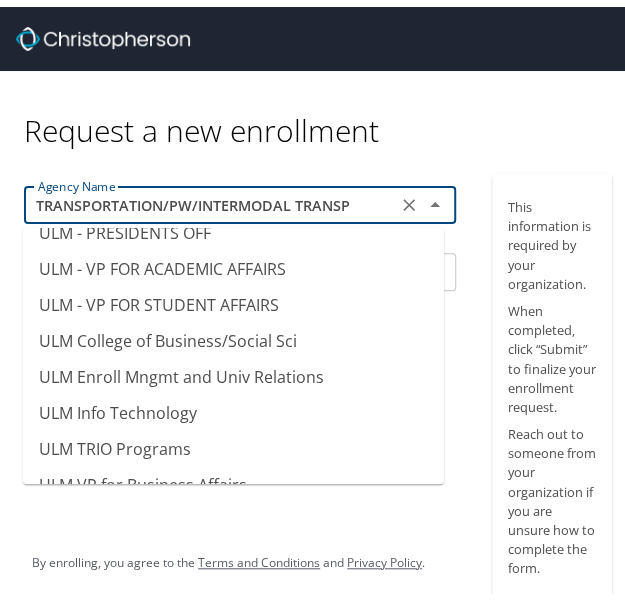click on "[GEOGRAPHIC_DATA]" at bounding box center [233, 586] 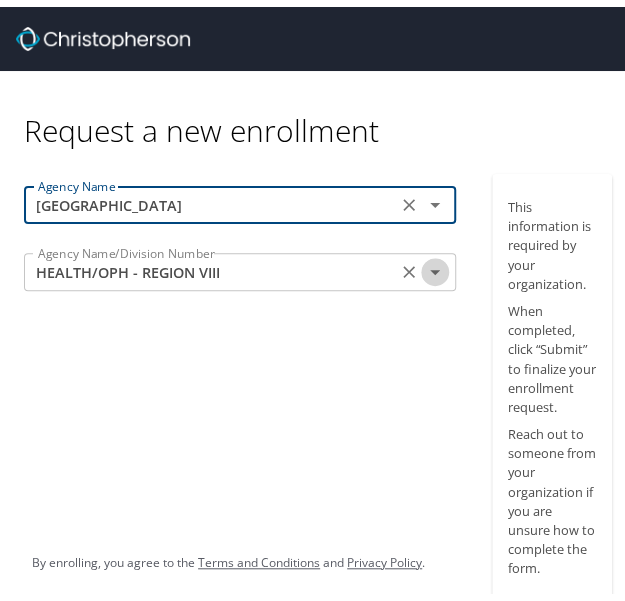 click 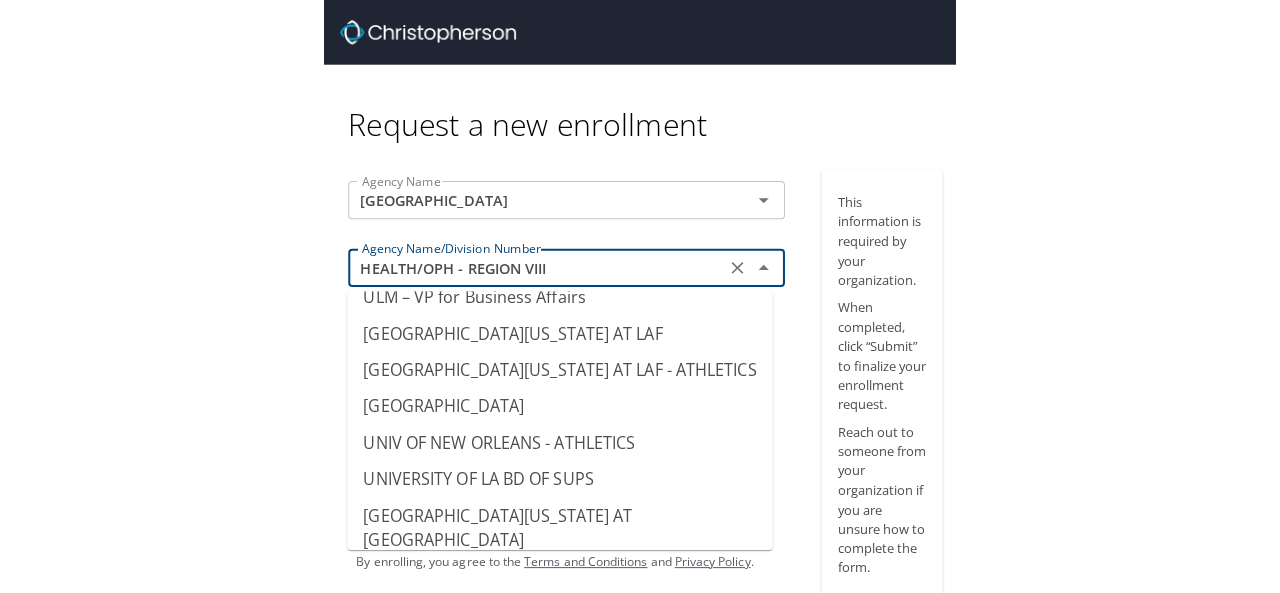 scroll, scrollTop: 20393, scrollLeft: 0, axis: vertical 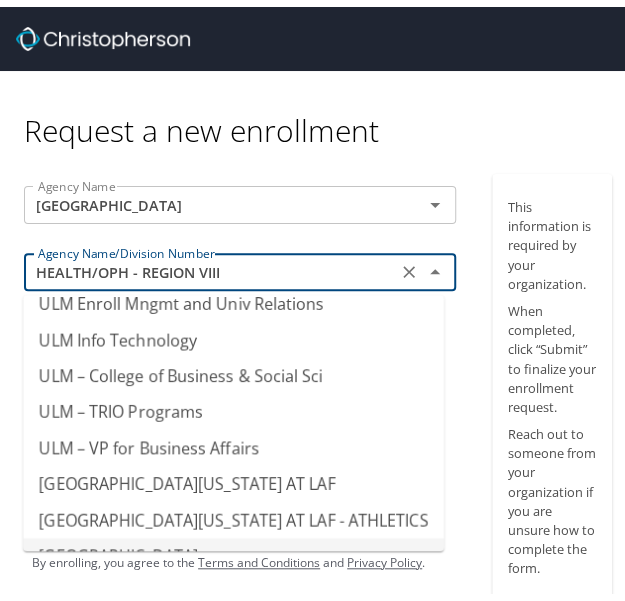 click on "[GEOGRAPHIC_DATA]" at bounding box center [233, 549] 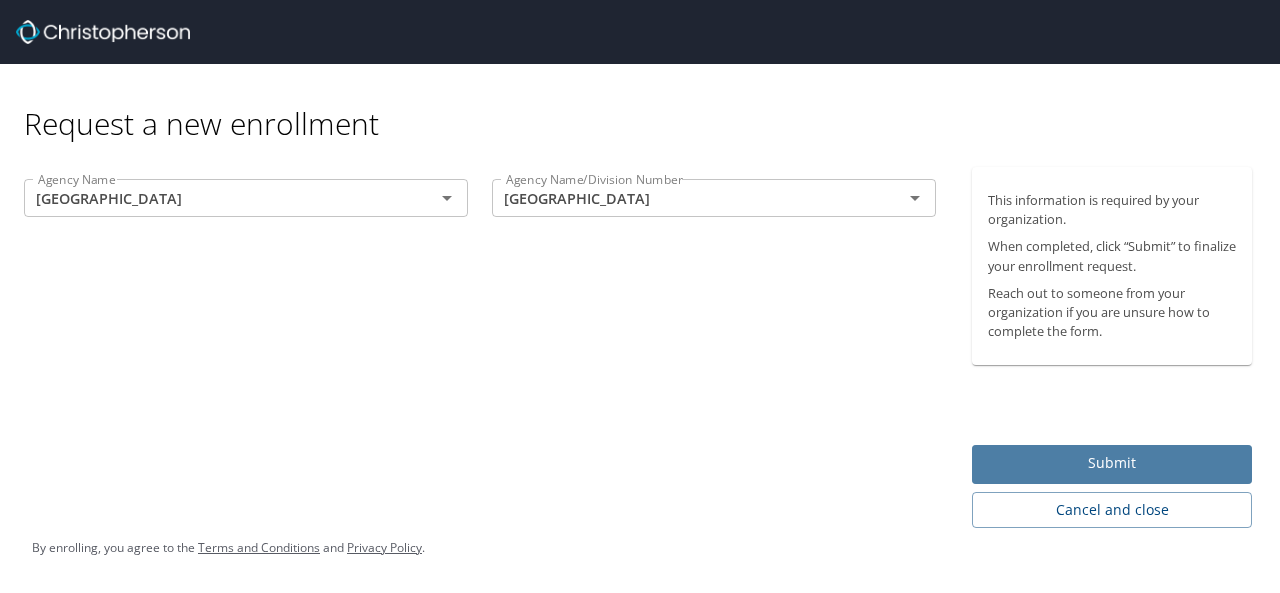 click on "Submit" at bounding box center [1112, 463] 